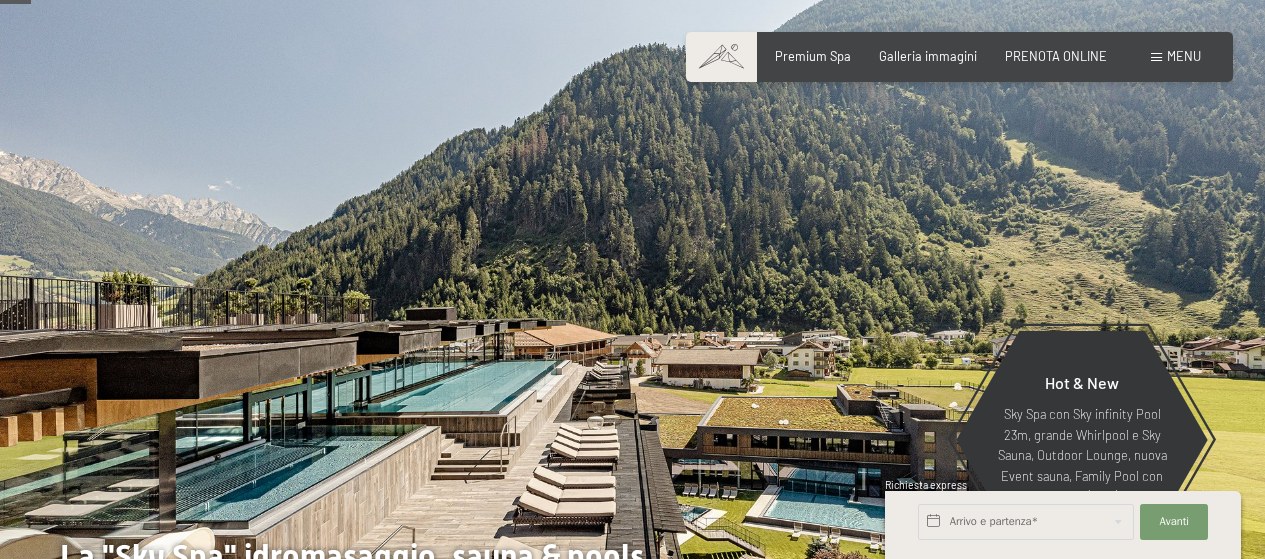 scroll, scrollTop: 400, scrollLeft: 0, axis: vertical 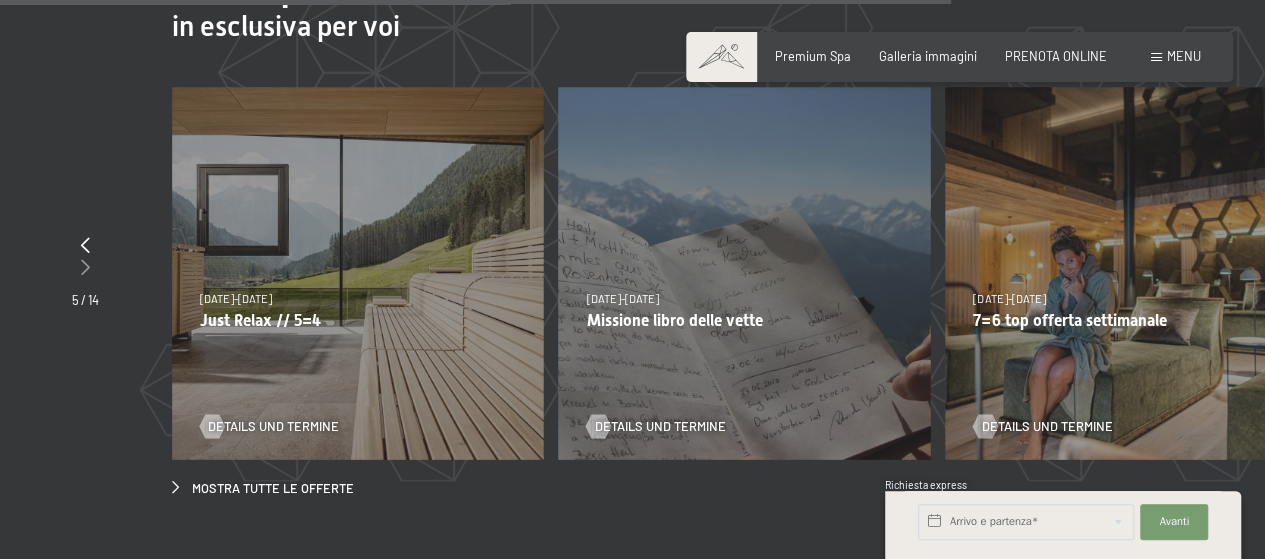 click at bounding box center [85, 266] 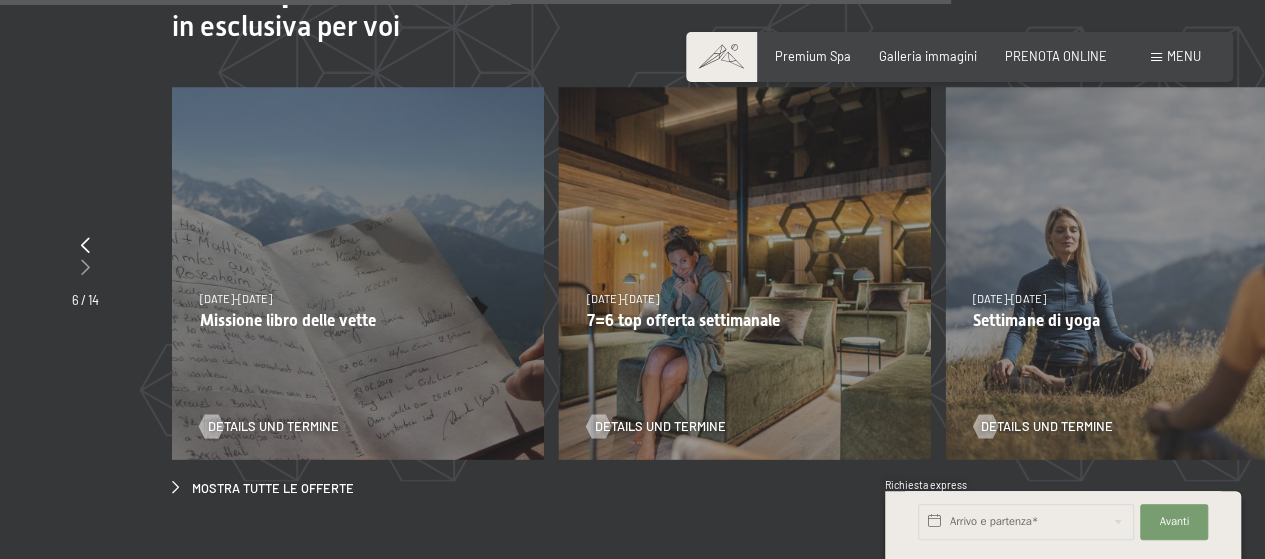 click at bounding box center (85, 266) 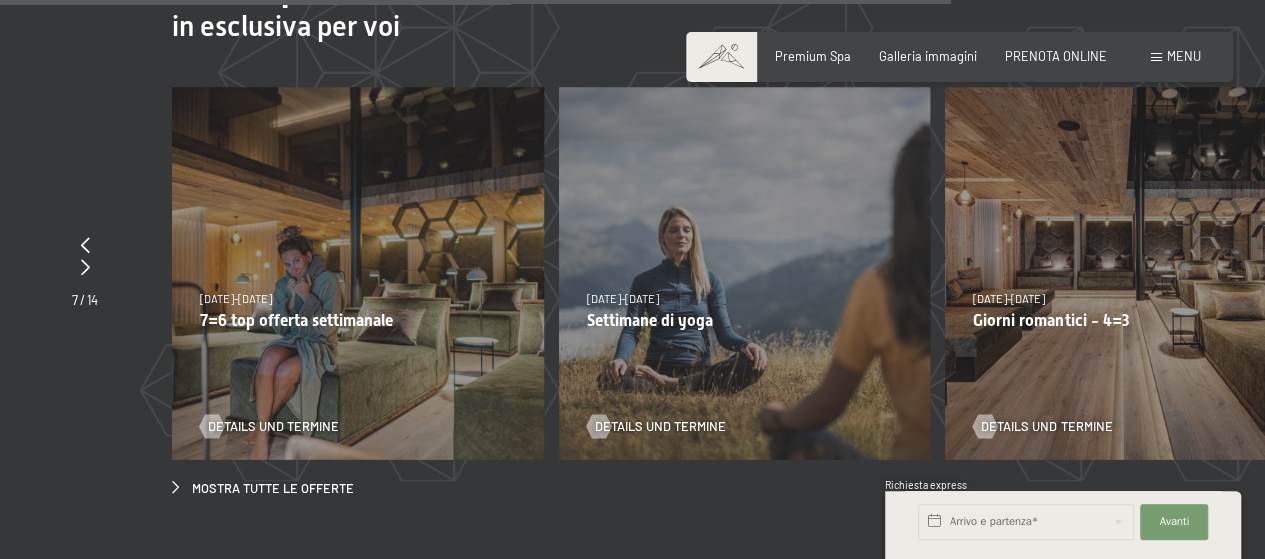 click on "Giorni romantici - 4=3" at bounding box center (1131, 319) 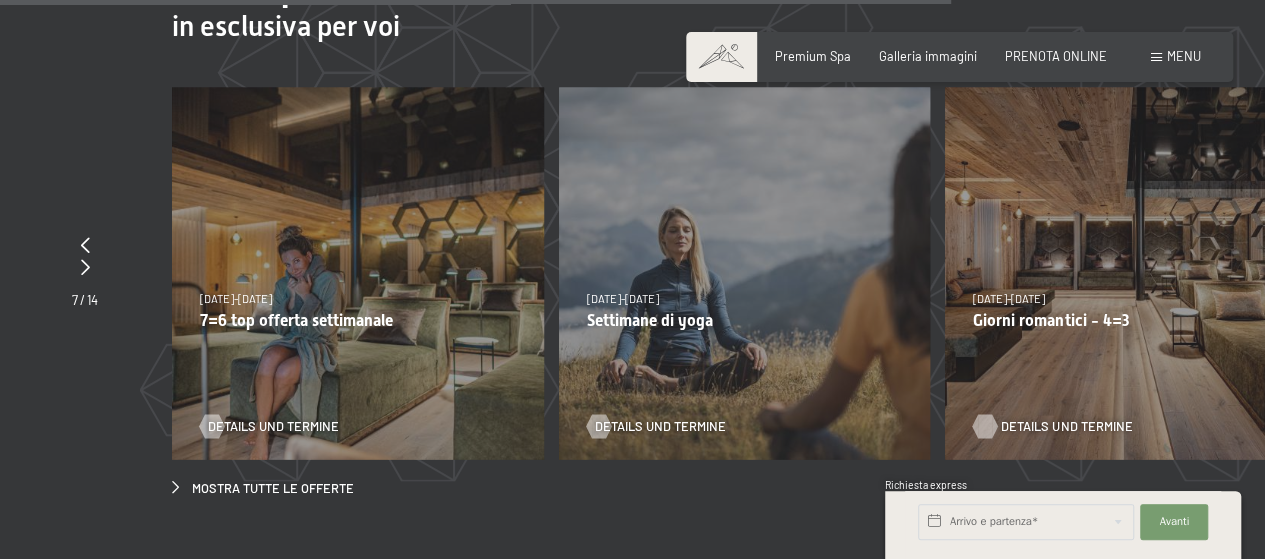 click on "Details und Termine" at bounding box center (1066, 426) 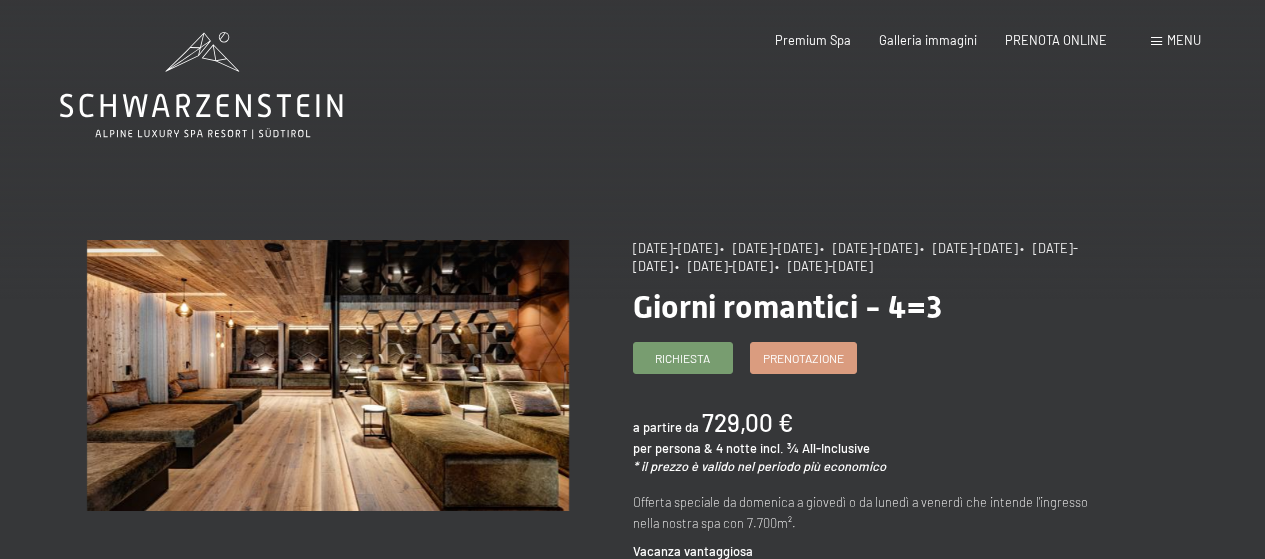 scroll, scrollTop: 0, scrollLeft: 0, axis: both 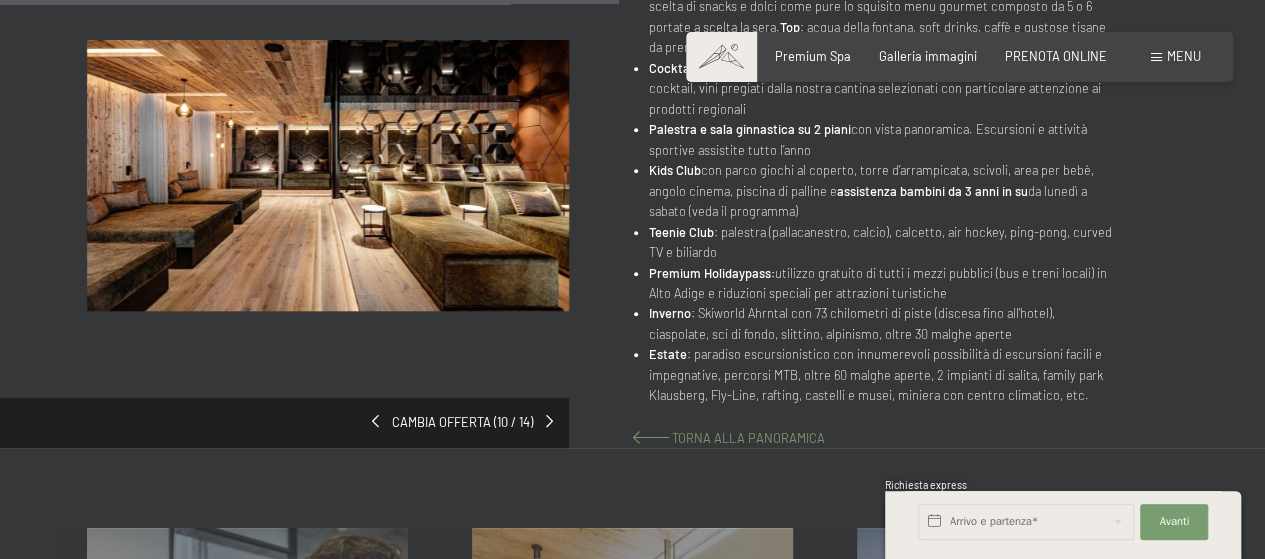 click on "Torna alla panoramica" at bounding box center [748, 438] 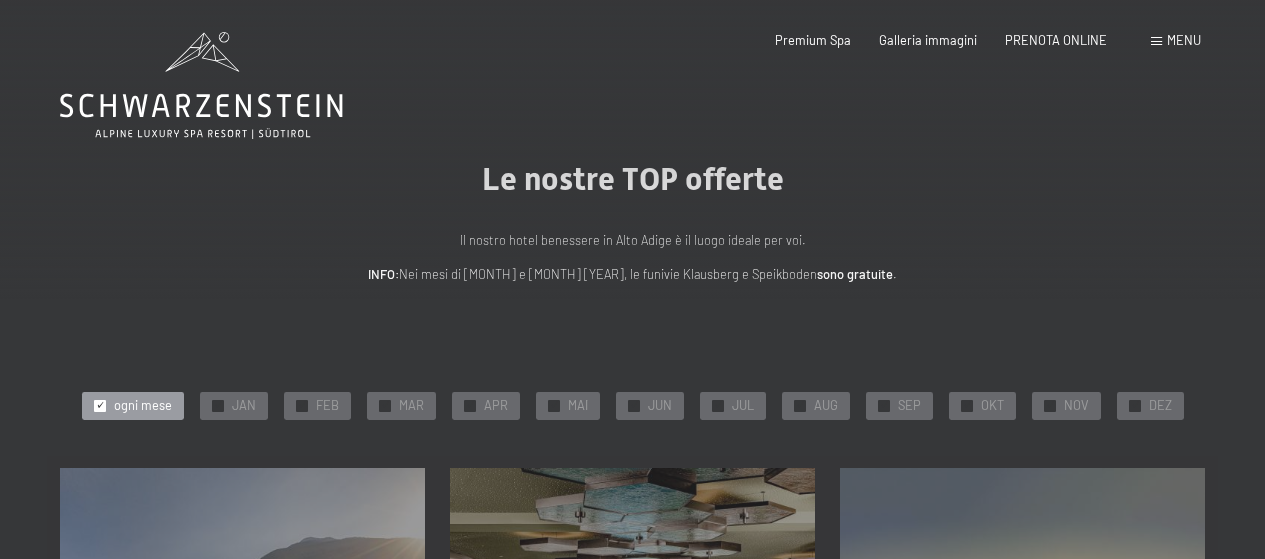 scroll, scrollTop: 0, scrollLeft: 0, axis: both 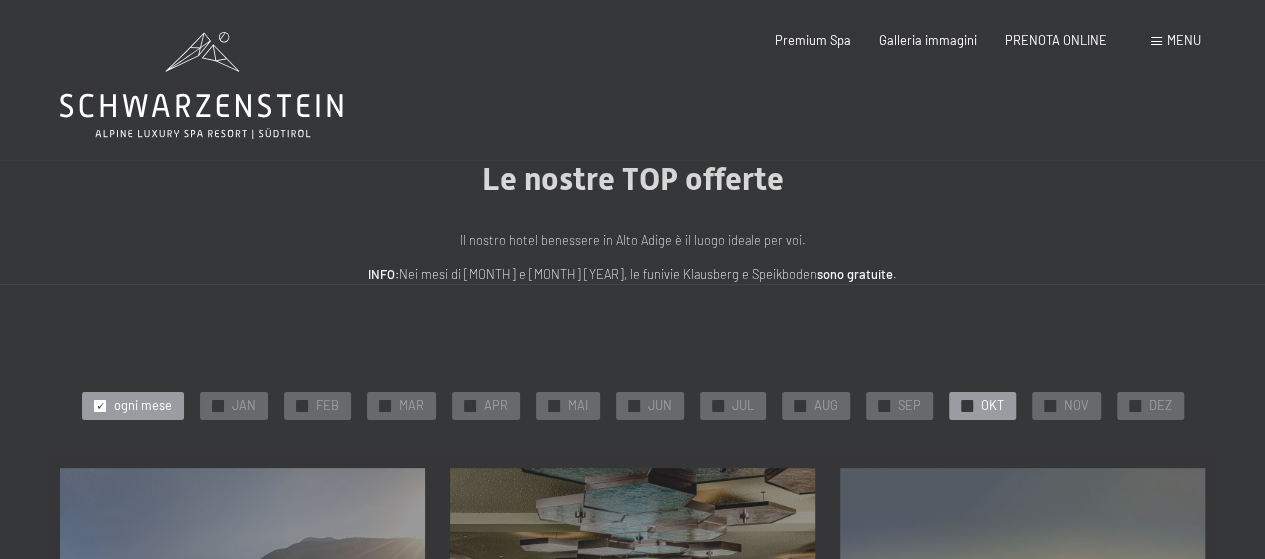 click on "✓" at bounding box center [967, 405] 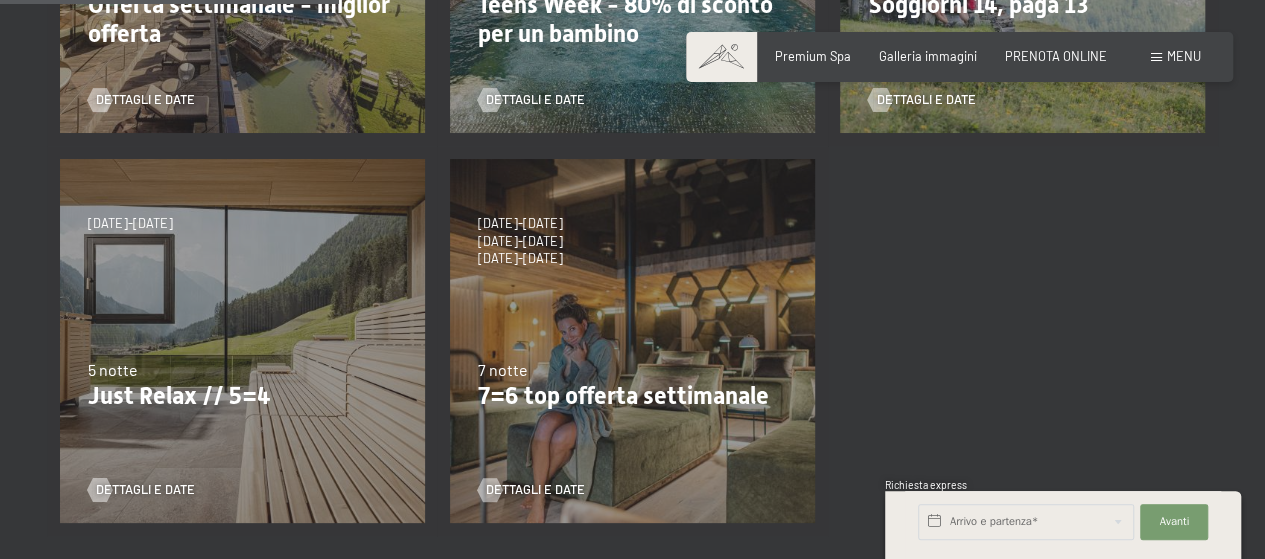 scroll, scrollTop: 200, scrollLeft: 0, axis: vertical 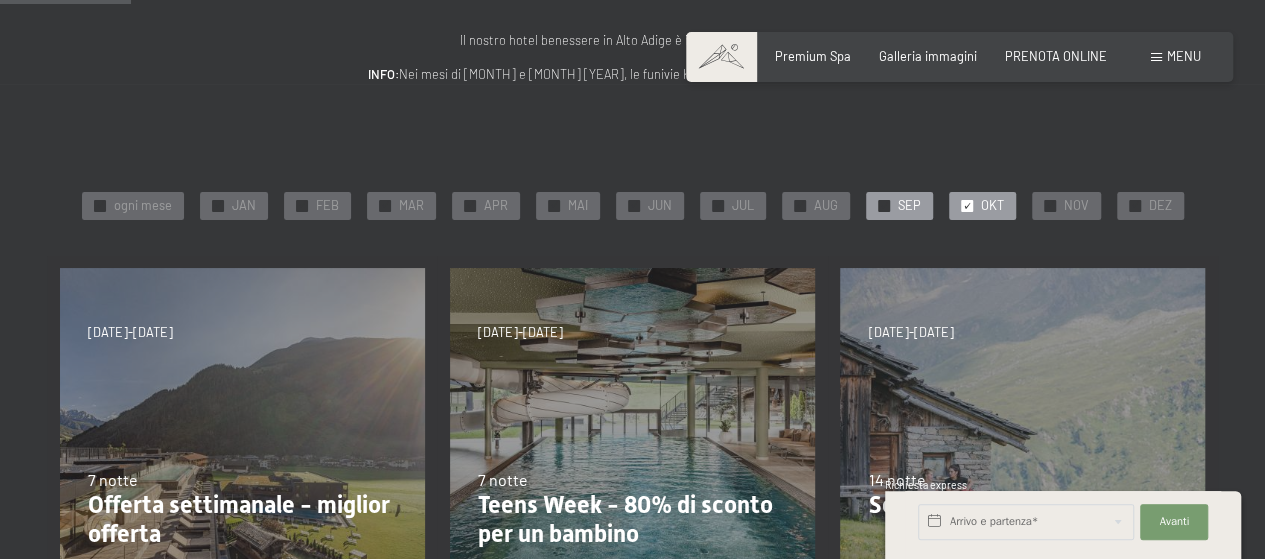 click on "✓" at bounding box center [884, 205] 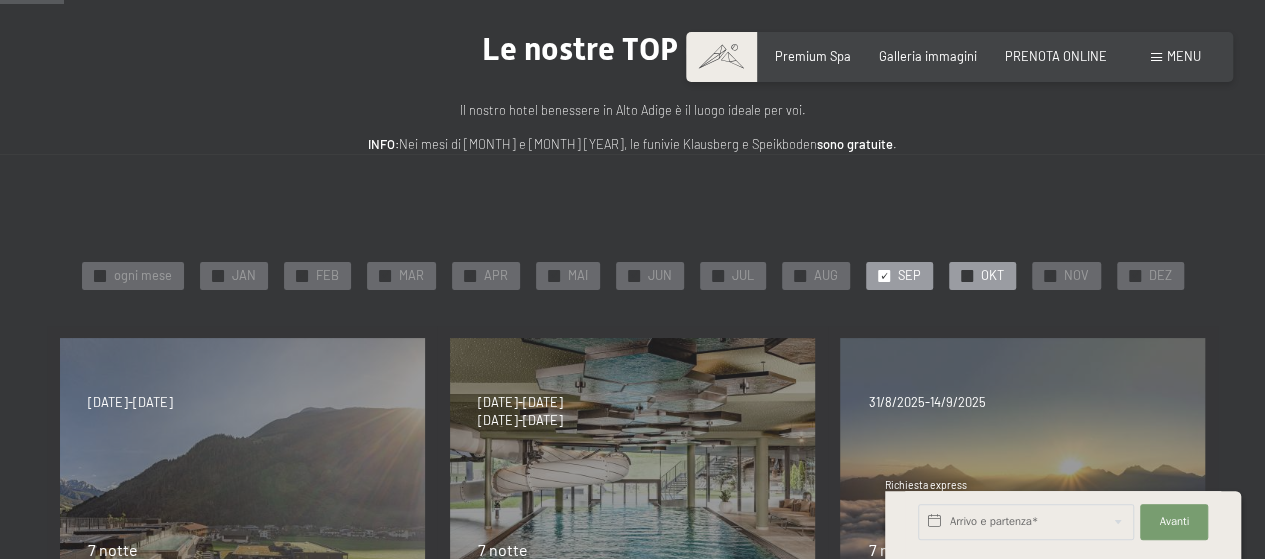 scroll, scrollTop: 100, scrollLeft: 0, axis: vertical 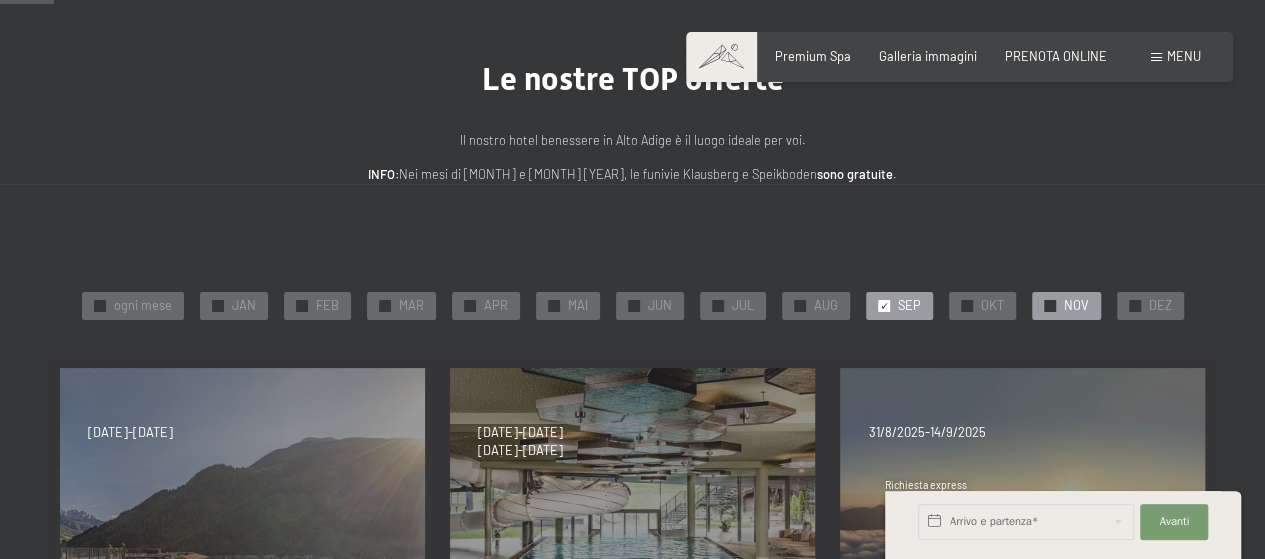 click on "✓       NOV" at bounding box center (1066, 306) 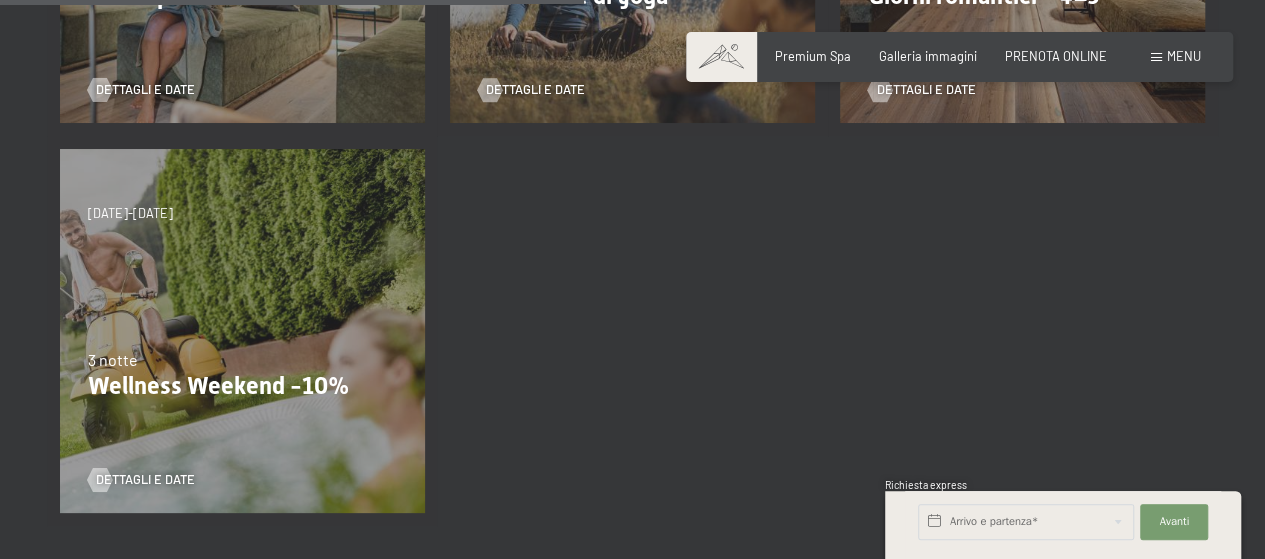 scroll, scrollTop: 900, scrollLeft: 0, axis: vertical 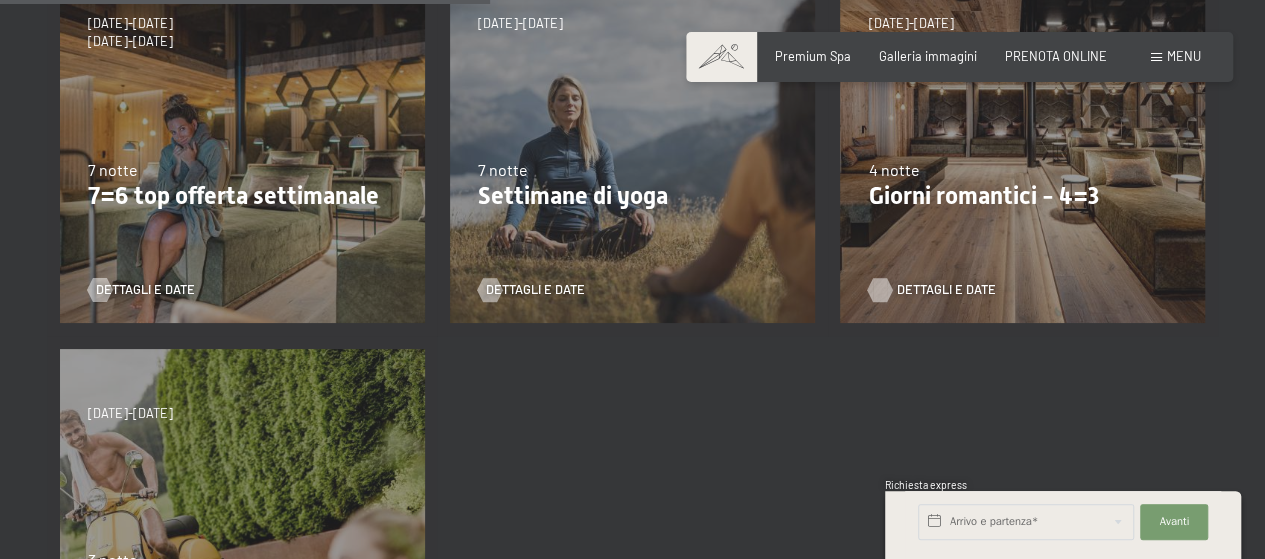 click on "Dettagli e Date" at bounding box center (945, 290) 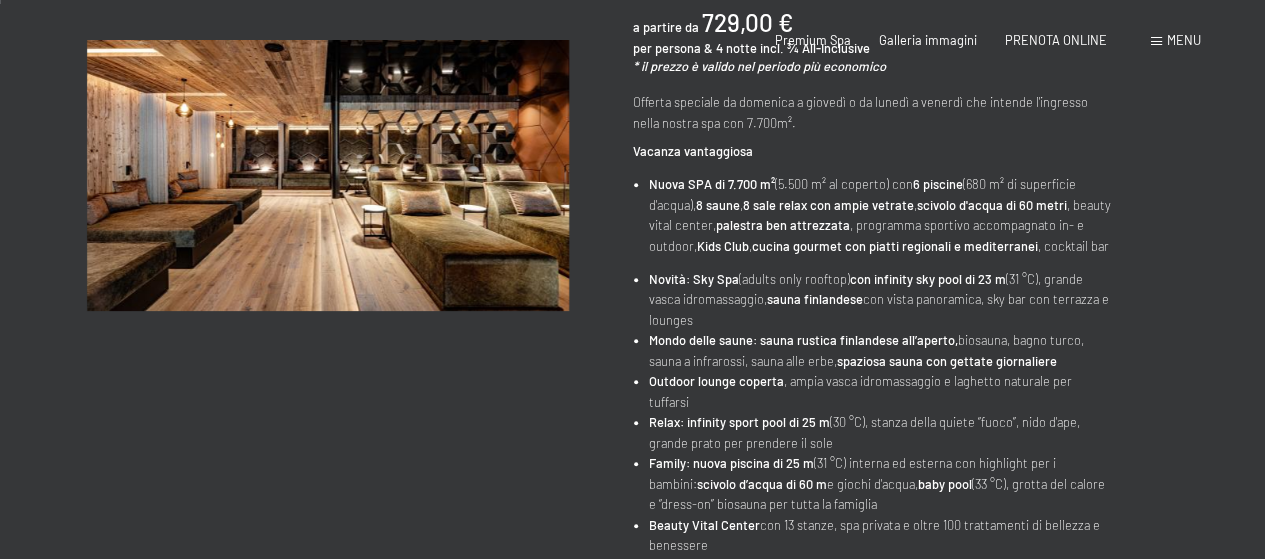 scroll, scrollTop: 400, scrollLeft: 0, axis: vertical 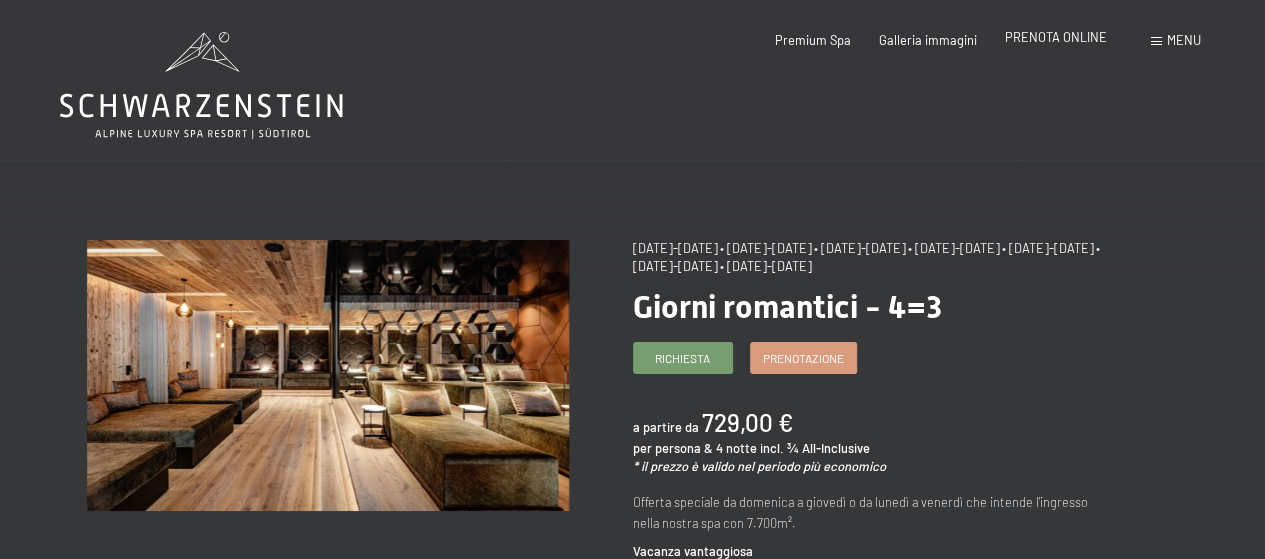 click on "PRENOTA ONLINE" at bounding box center [1056, 37] 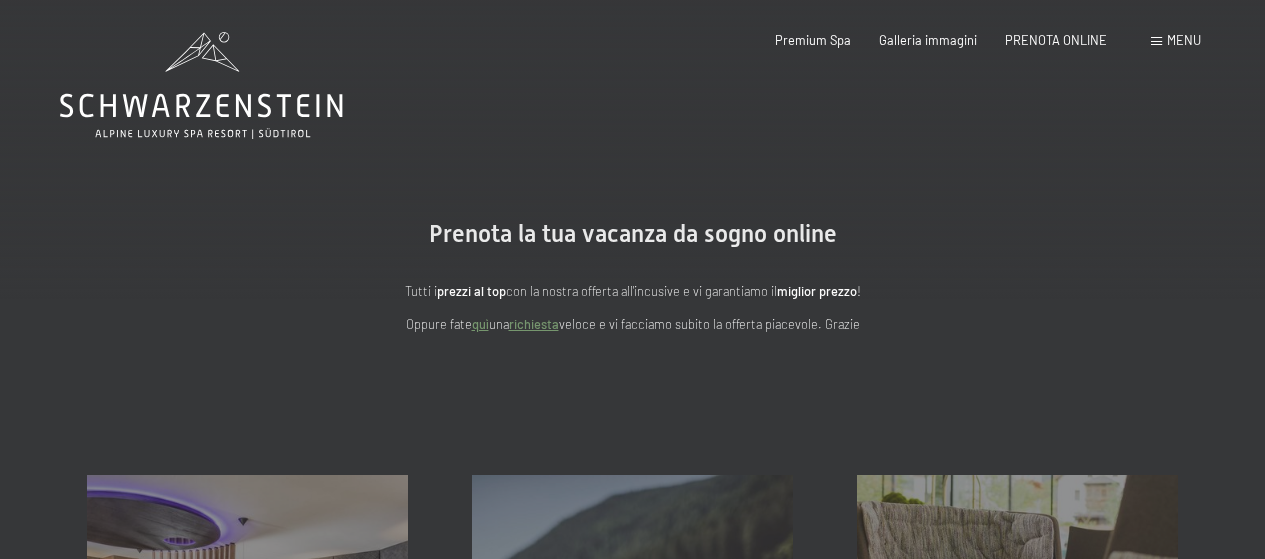 scroll, scrollTop: 0, scrollLeft: 0, axis: both 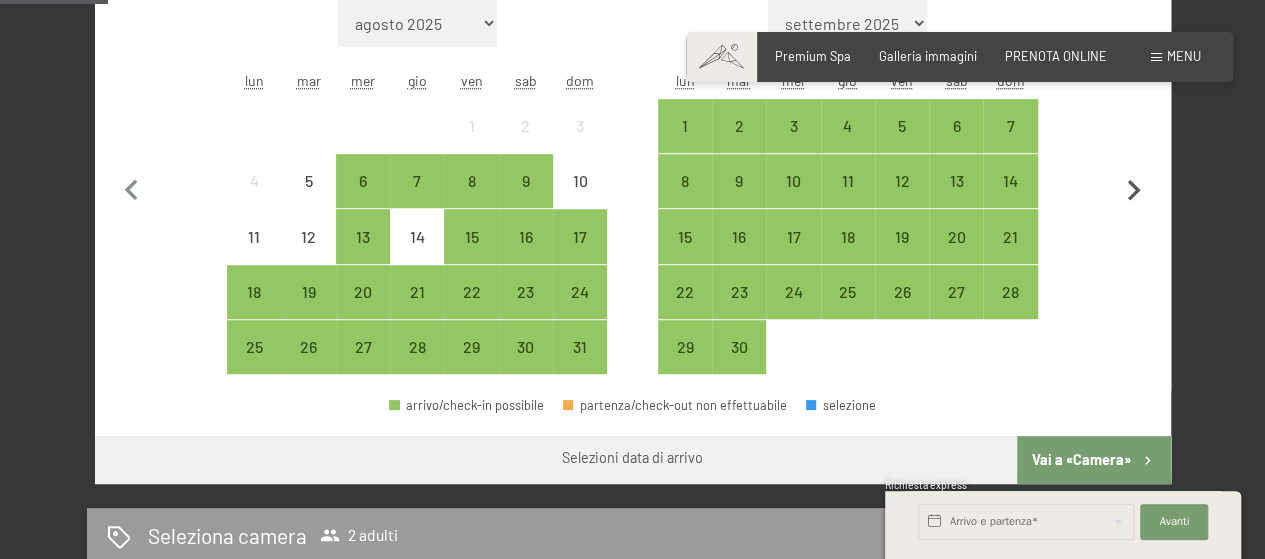 click 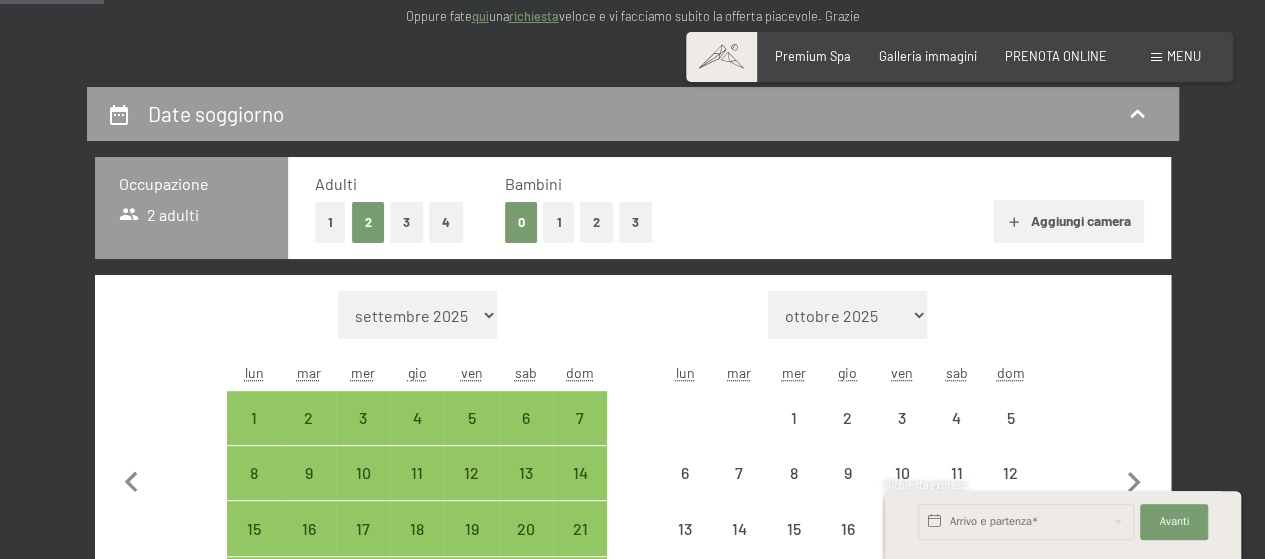 select on "2025-09-01" 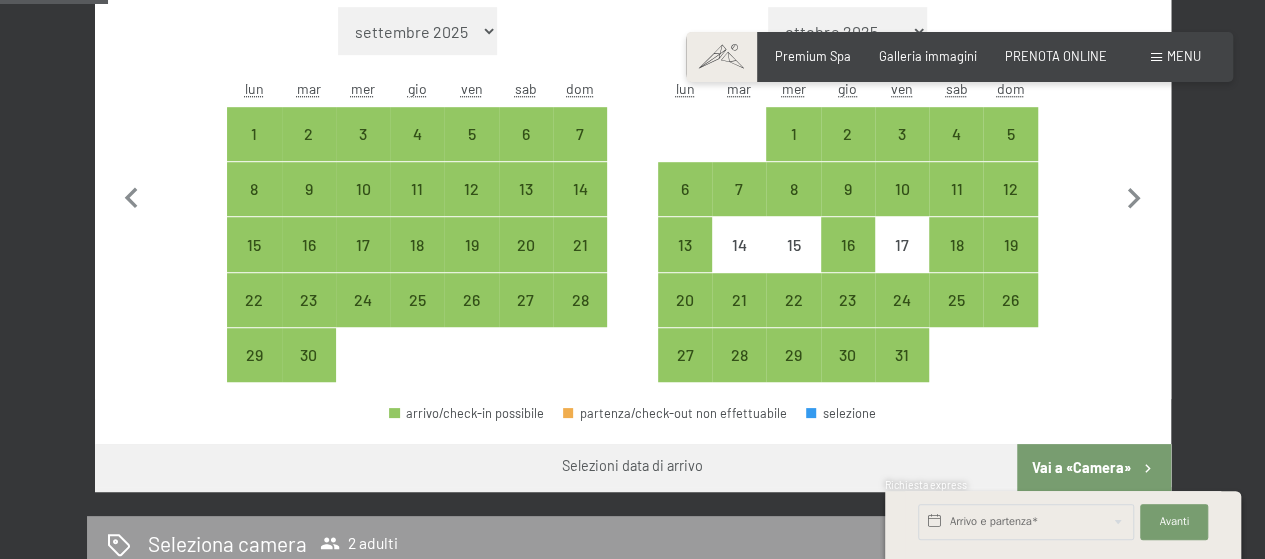 scroll, scrollTop: 600, scrollLeft: 0, axis: vertical 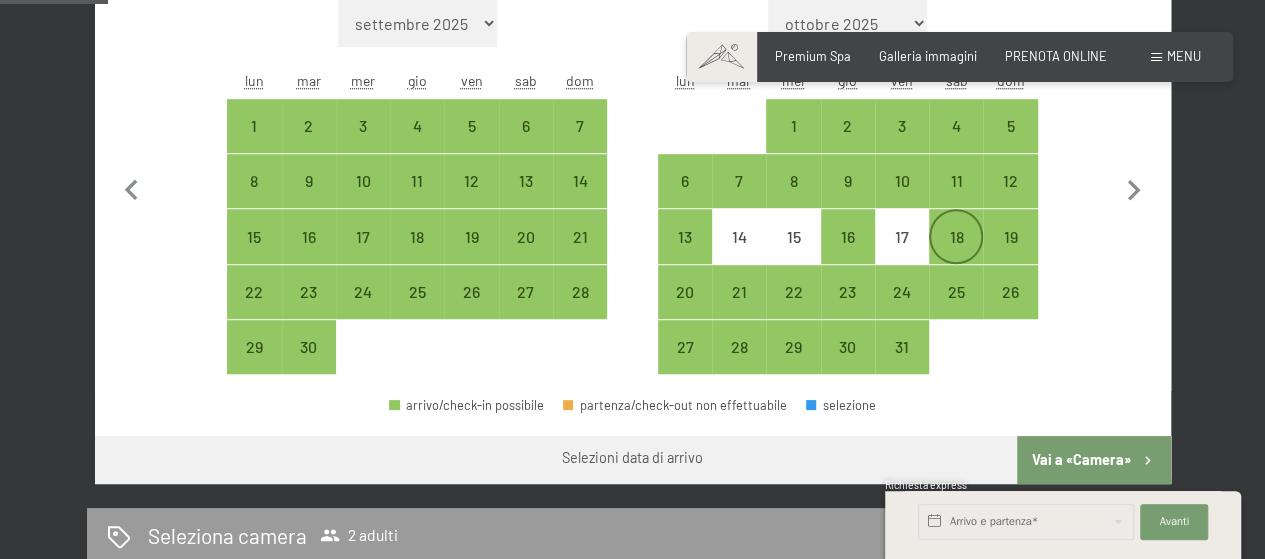 click on "18" at bounding box center (956, 254) 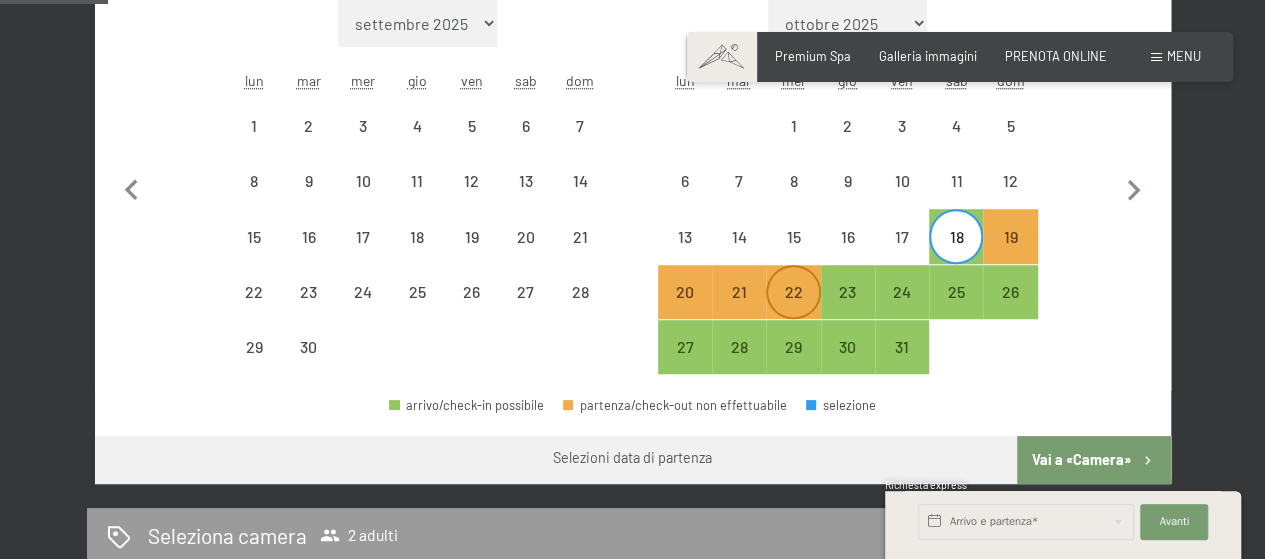 click on "22" at bounding box center [793, 309] 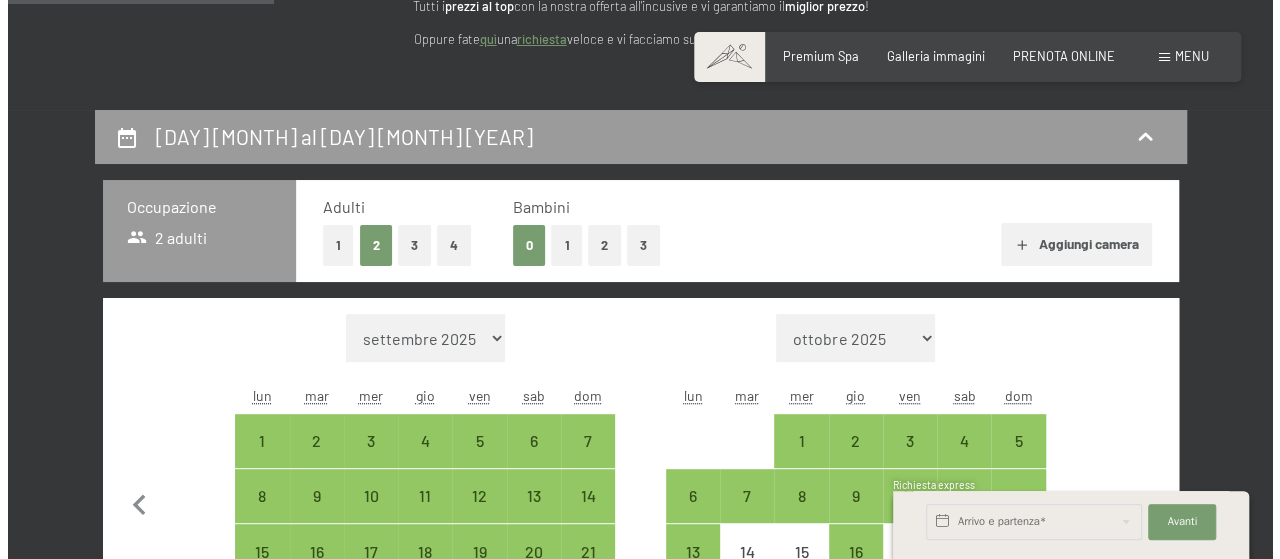 scroll, scrollTop: 0, scrollLeft: 0, axis: both 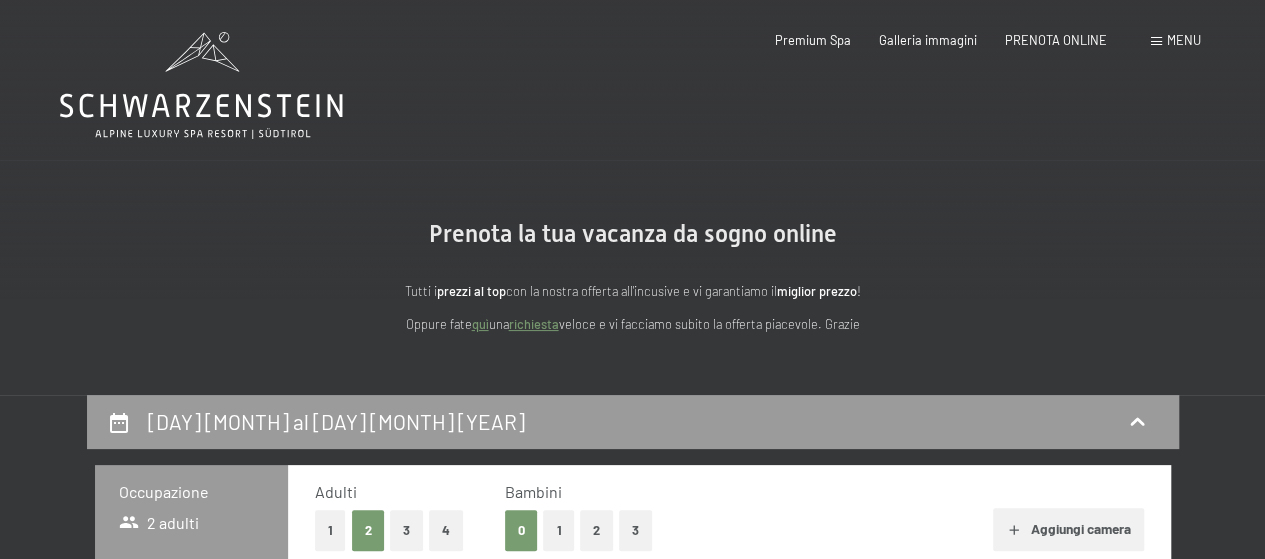 click on "Menu" at bounding box center [1184, 40] 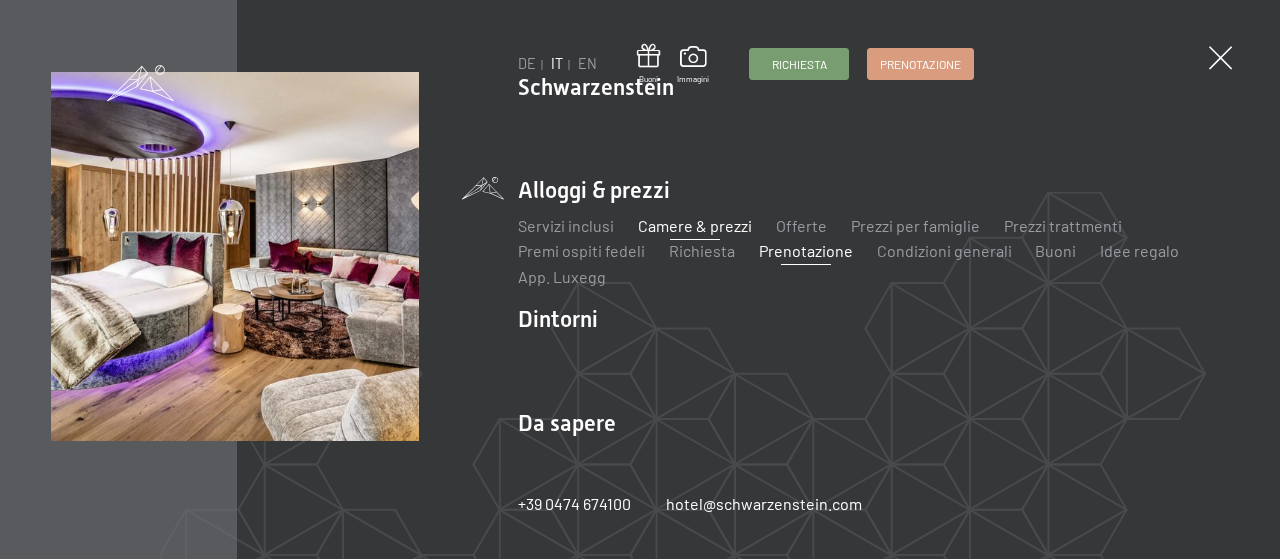 click on "Camere & prezzi" at bounding box center (695, 225) 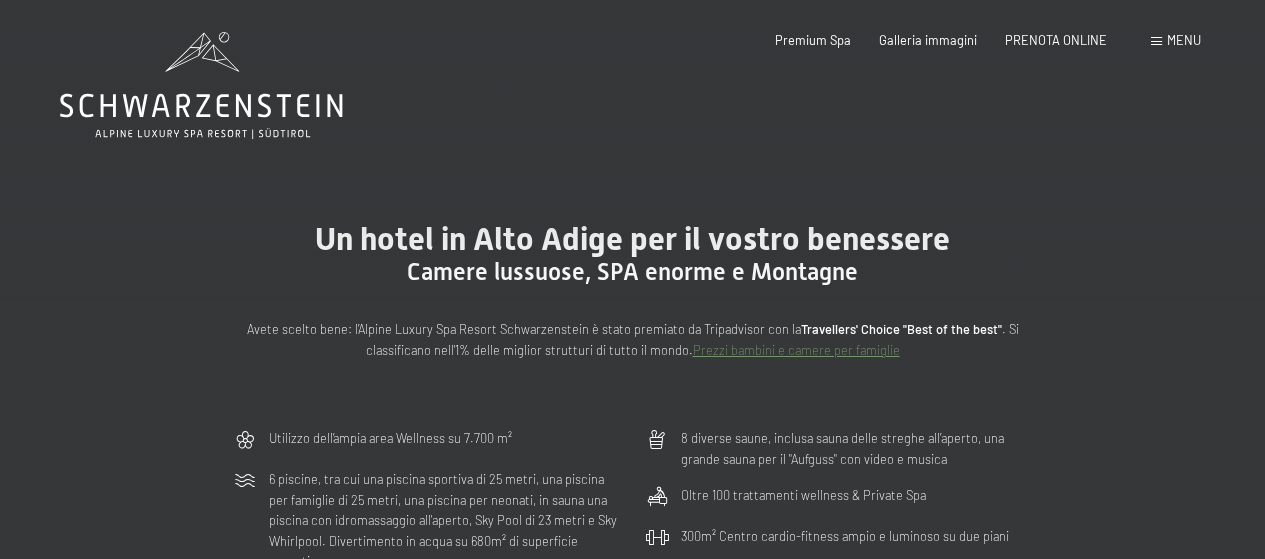 scroll, scrollTop: 158, scrollLeft: 0, axis: vertical 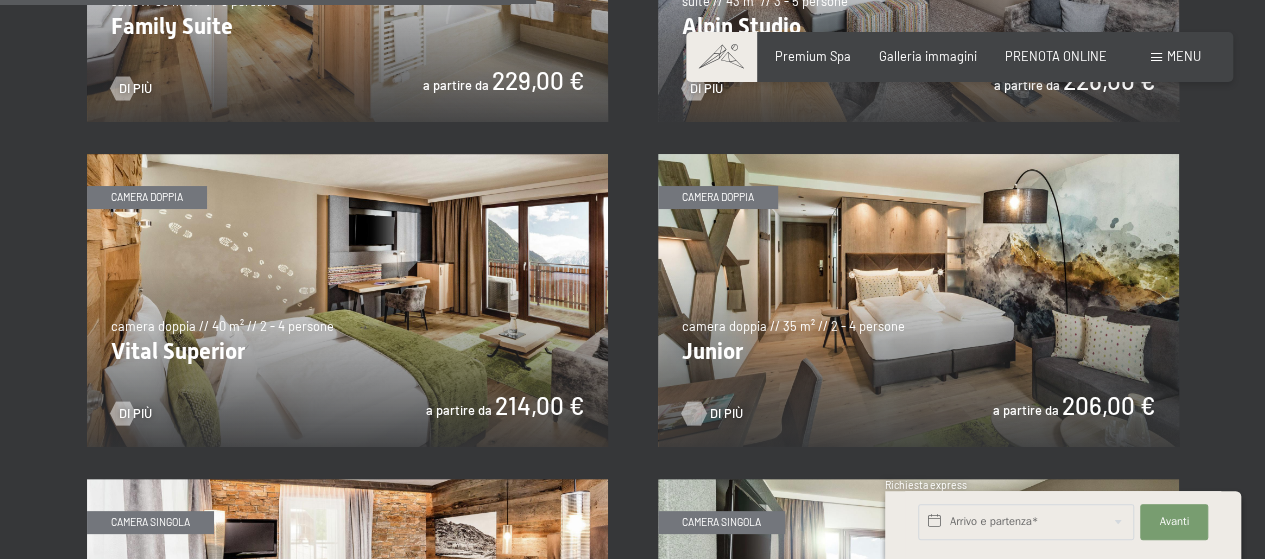 click on "Di più" at bounding box center (726, 414) 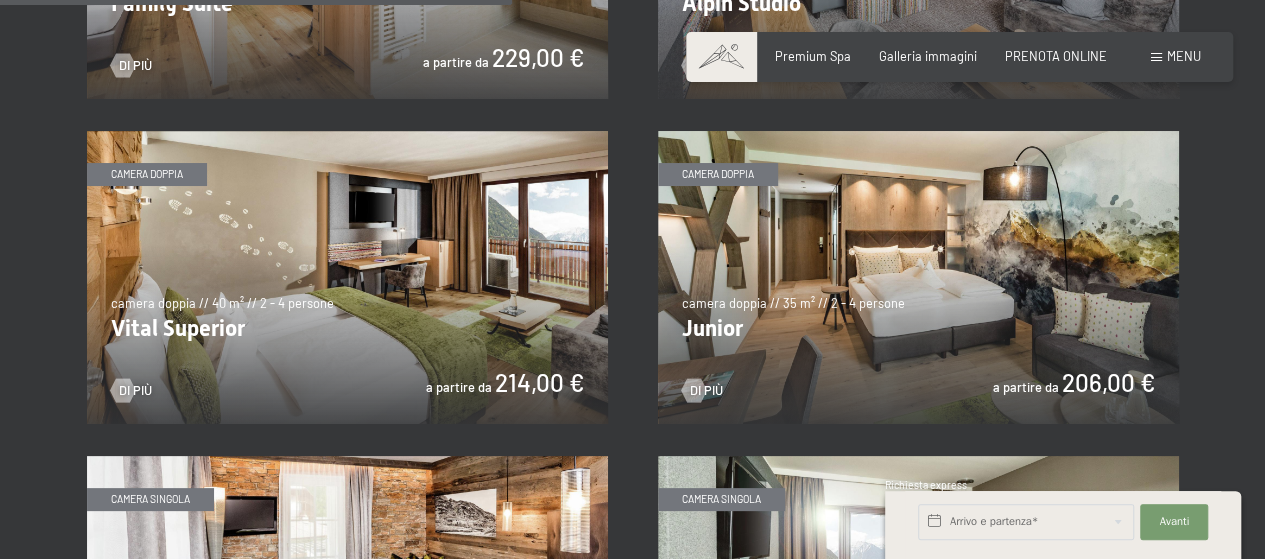 scroll, scrollTop: 2300, scrollLeft: 0, axis: vertical 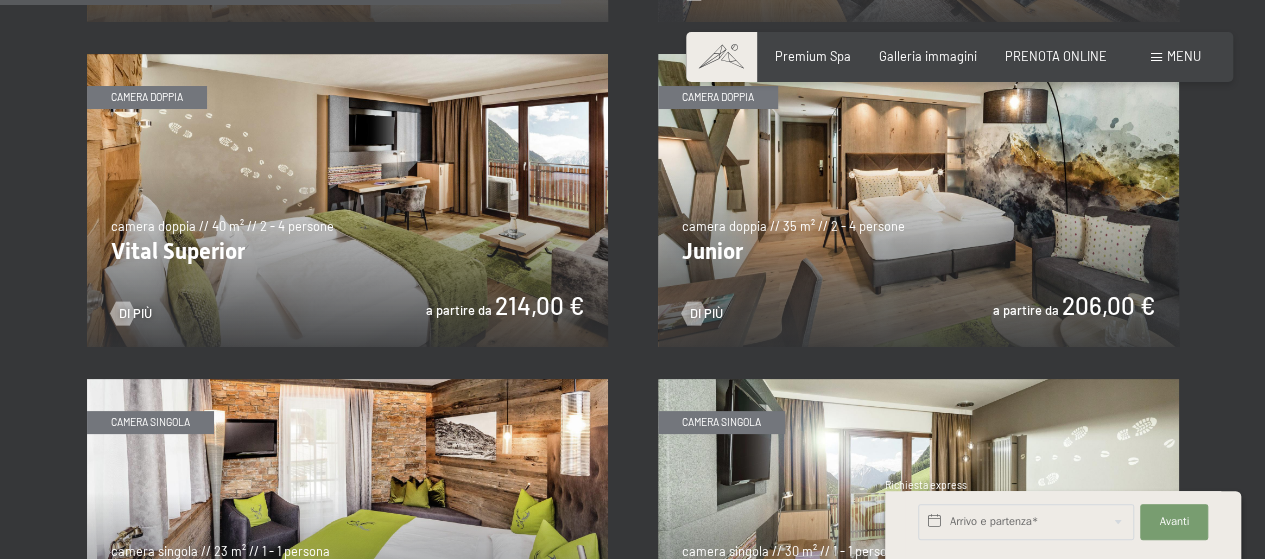 click at bounding box center [347, 200] 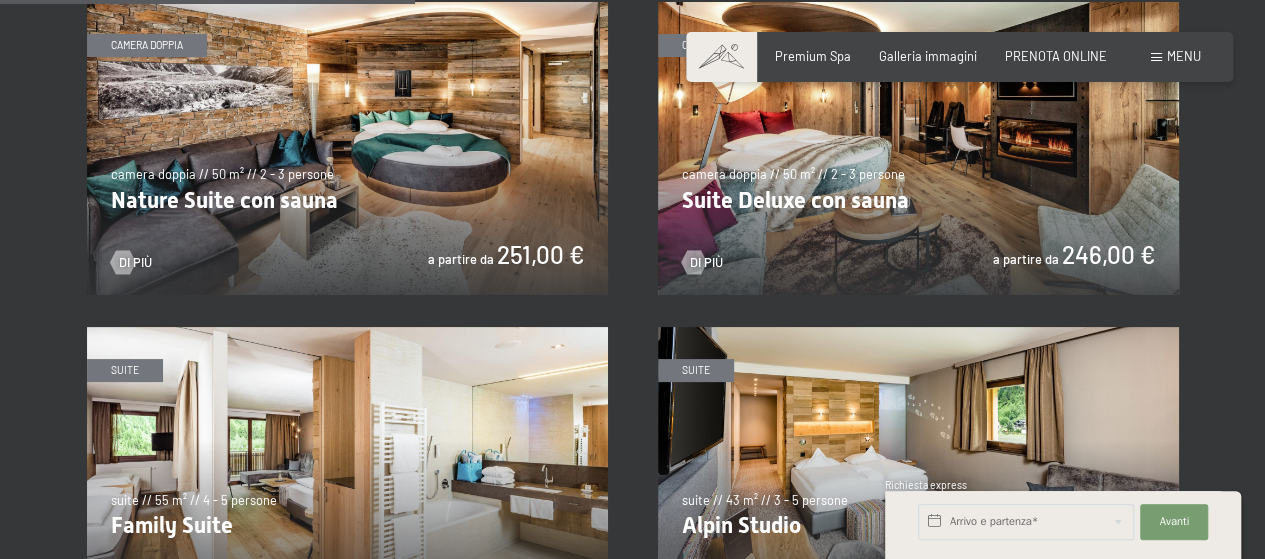 scroll, scrollTop: 1700, scrollLeft: 0, axis: vertical 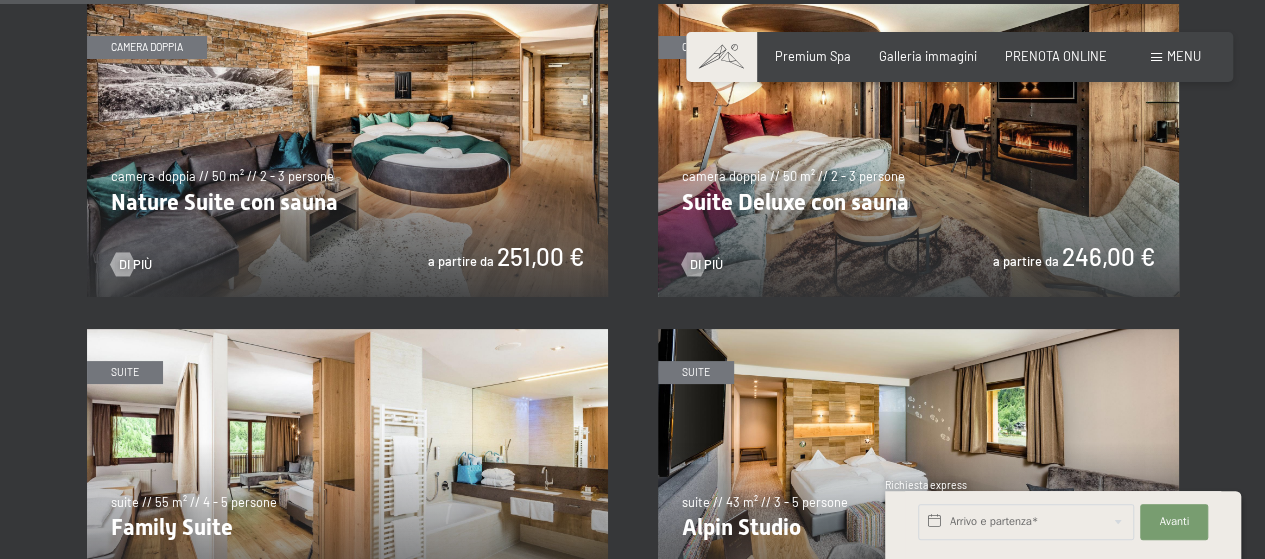 click at bounding box center [918, 150] 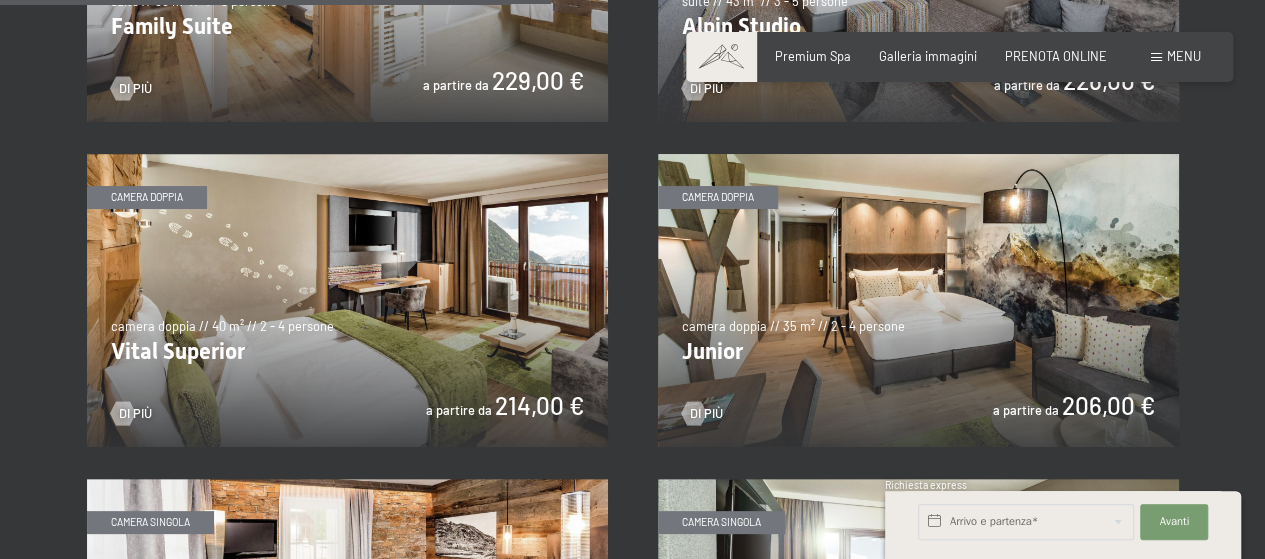 scroll, scrollTop: 2400, scrollLeft: 0, axis: vertical 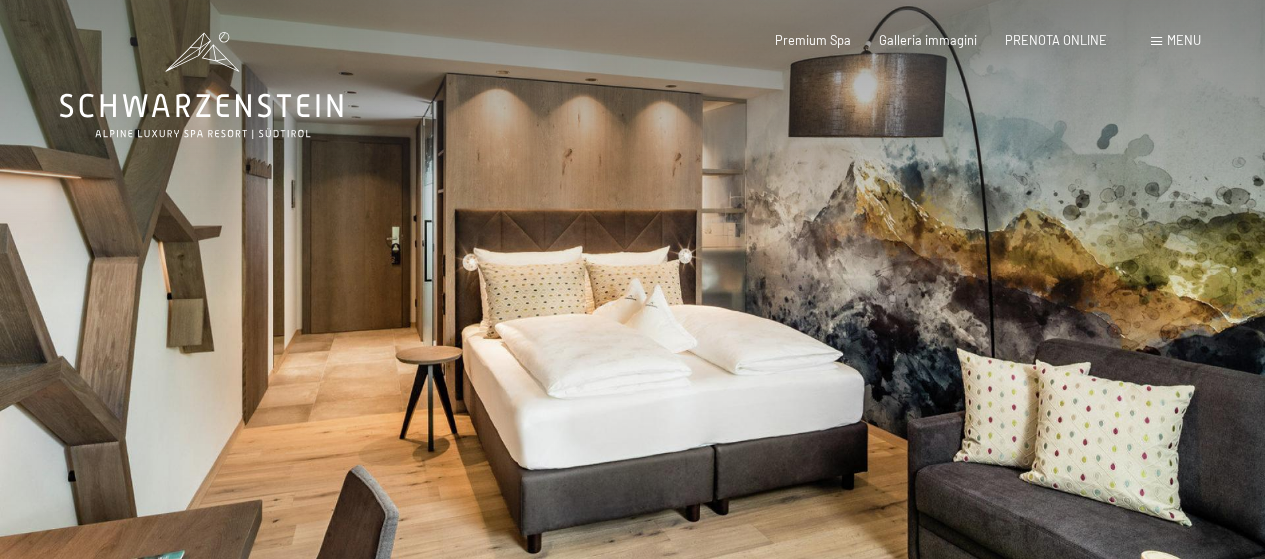 click at bounding box center [949, 325] 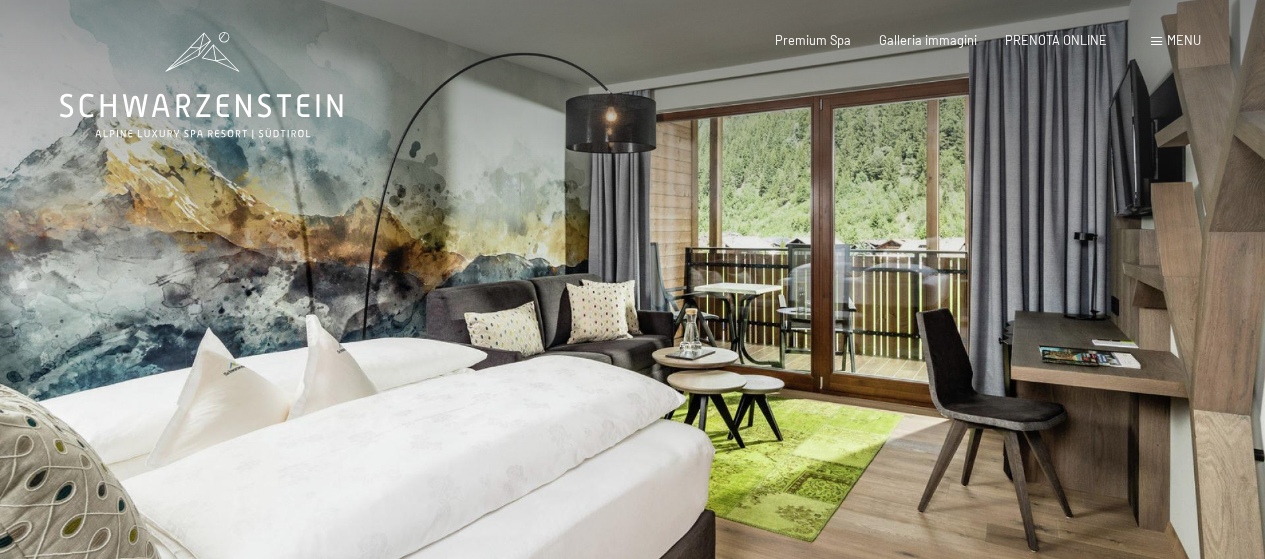 click at bounding box center (949, 325) 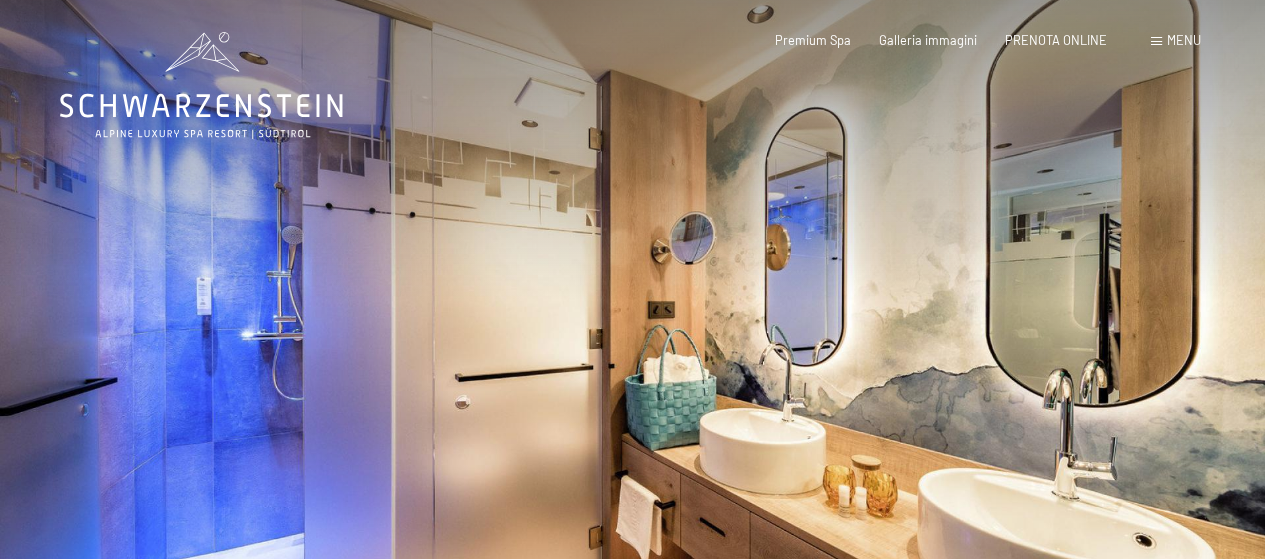 click at bounding box center (949, 325) 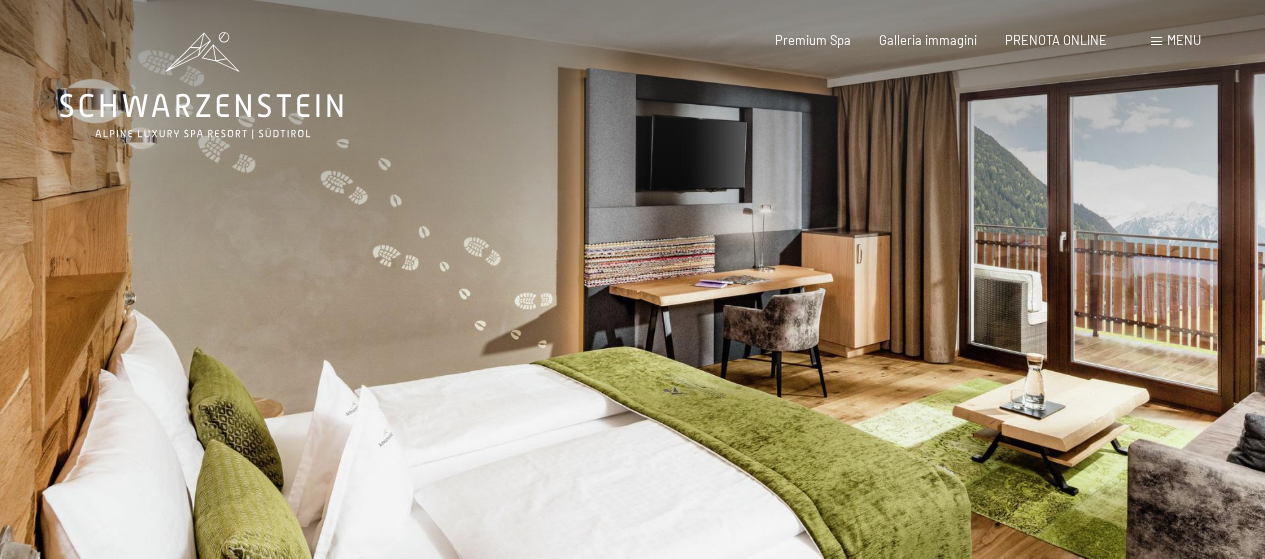 scroll, scrollTop: 0, scrollLeft: 0, axis: both 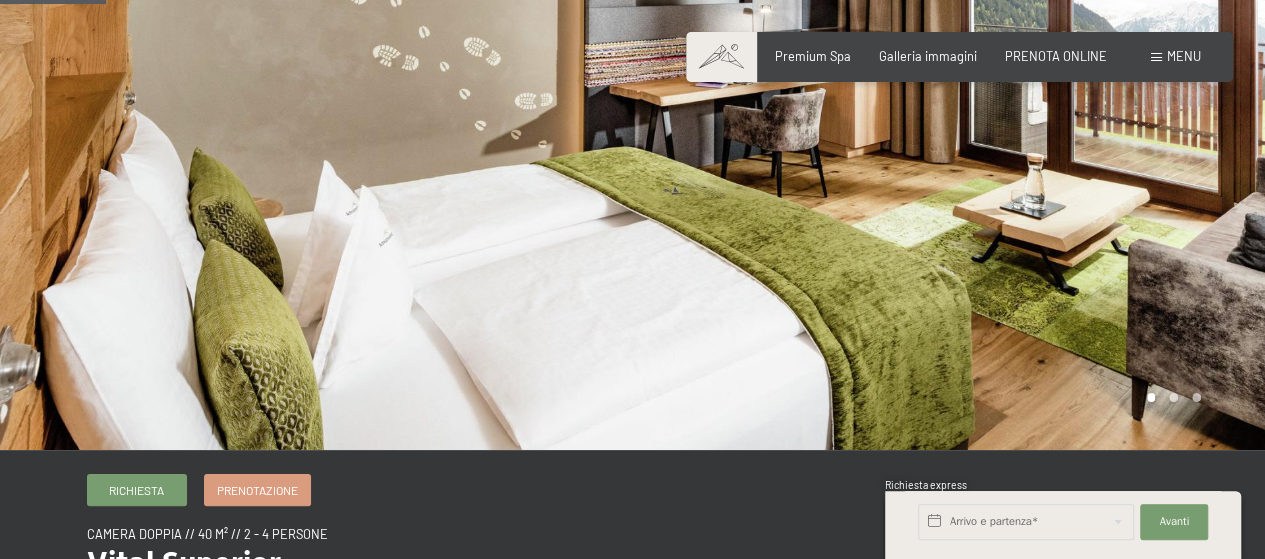 click at bounding box center [949, 125] 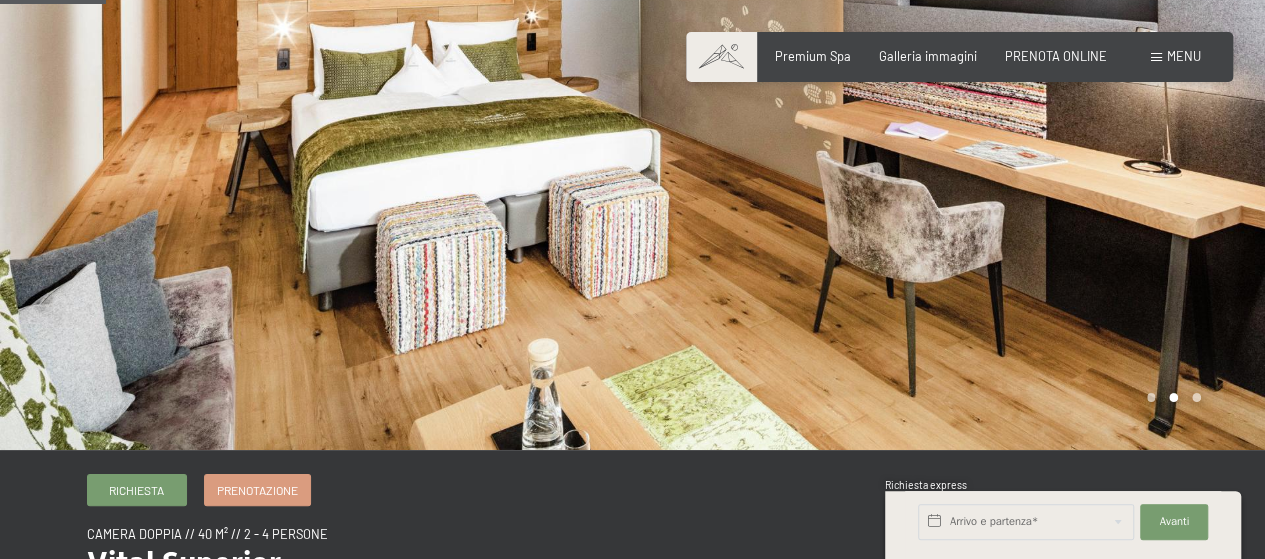 click at bounding box center (949, 125) 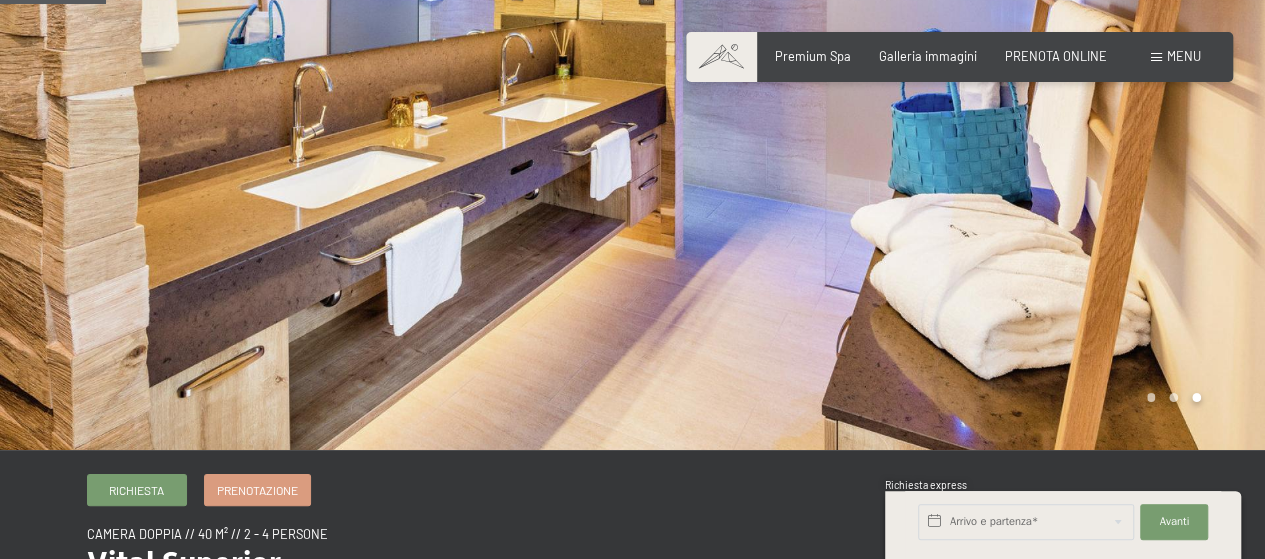 click at bounding box center (949, 125) 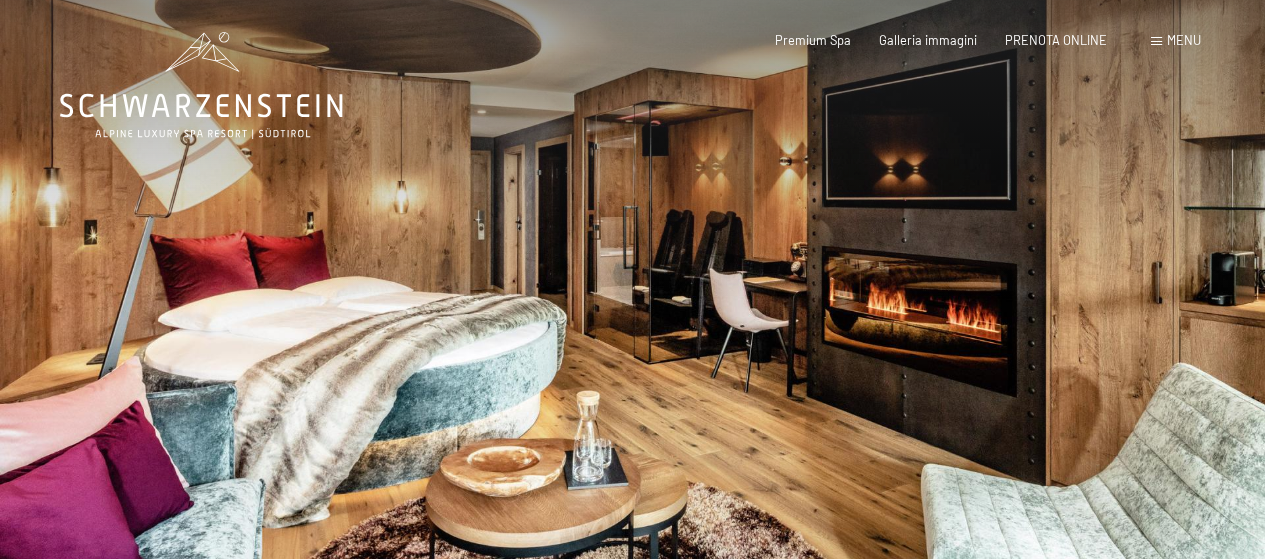 scroll, scrollTop: 0, scrollLeft: 0, axis: both 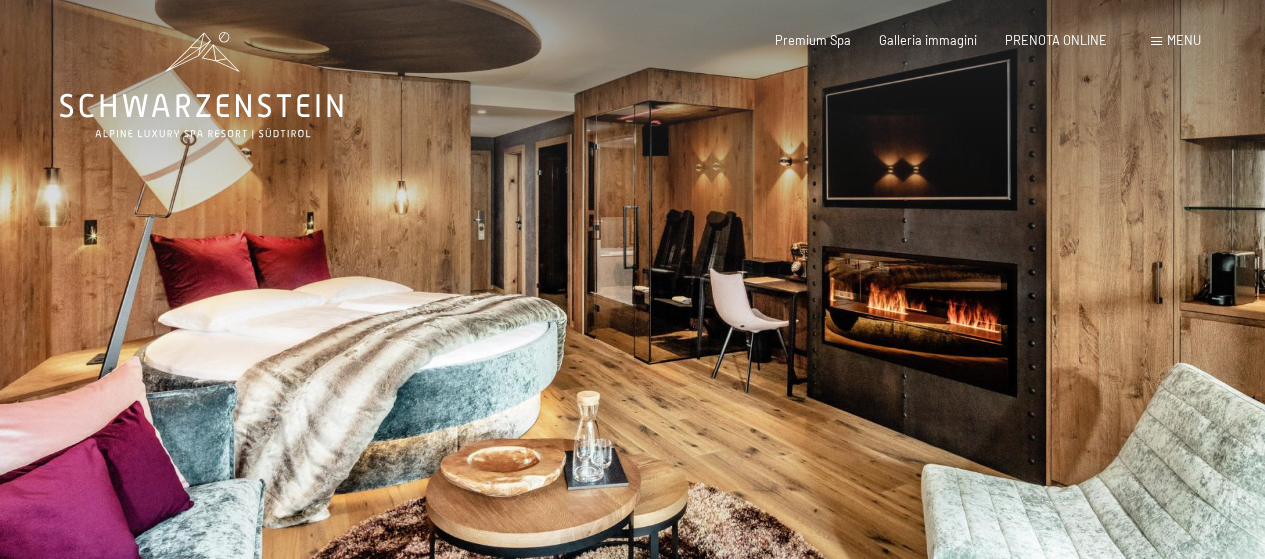 click at bounding box center [949, 325] 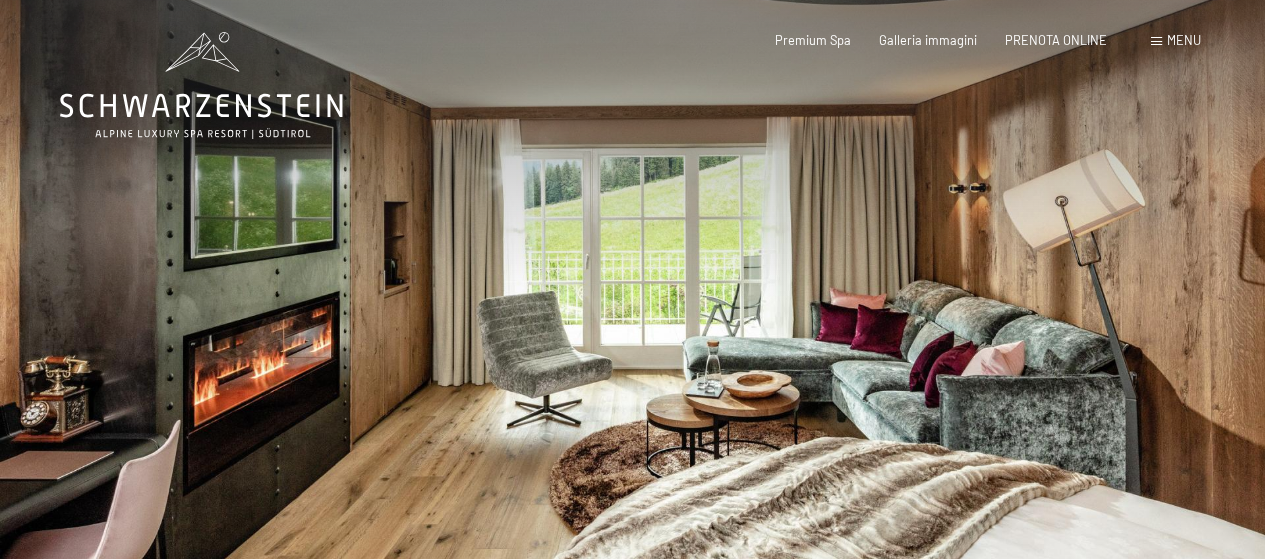 click at bounding box center [949, 325] 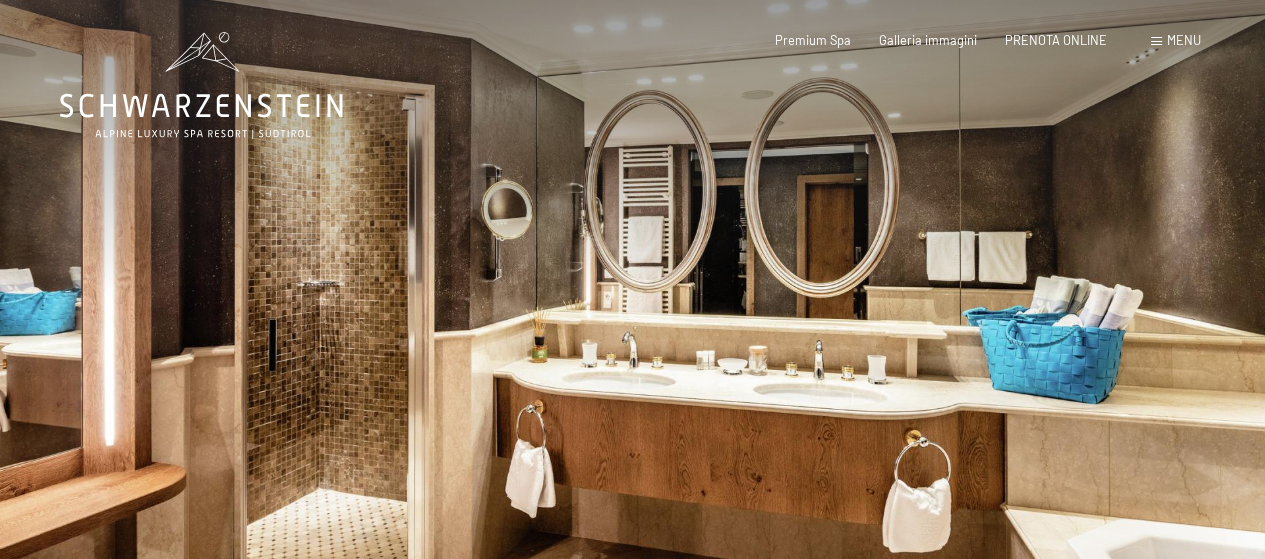 click at bounding box center (949, 325) 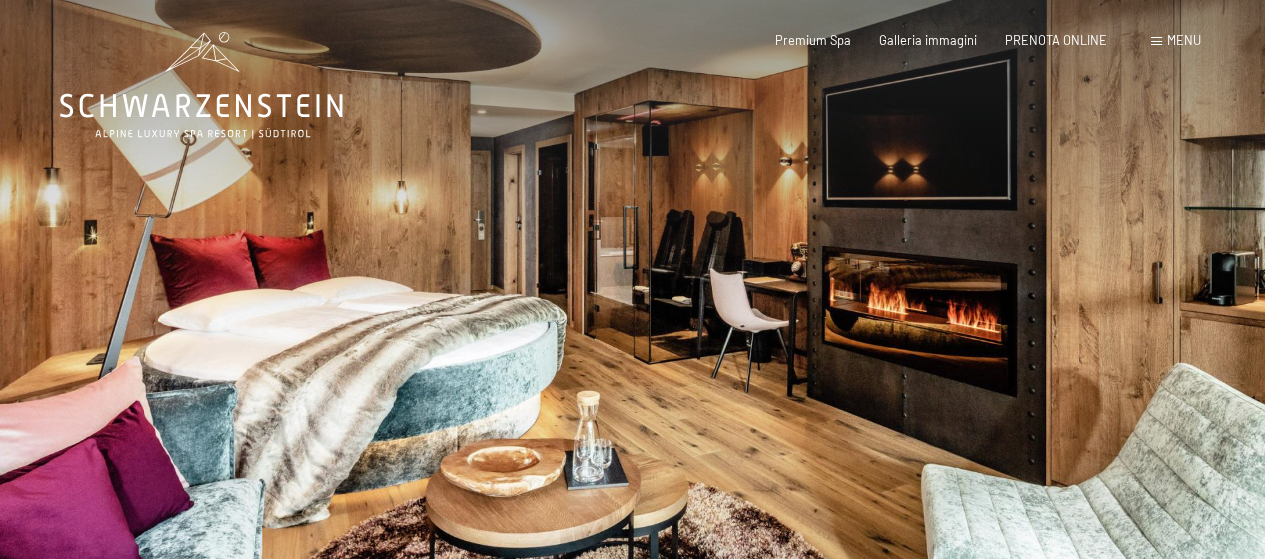 click at bounding box center (949, 325) 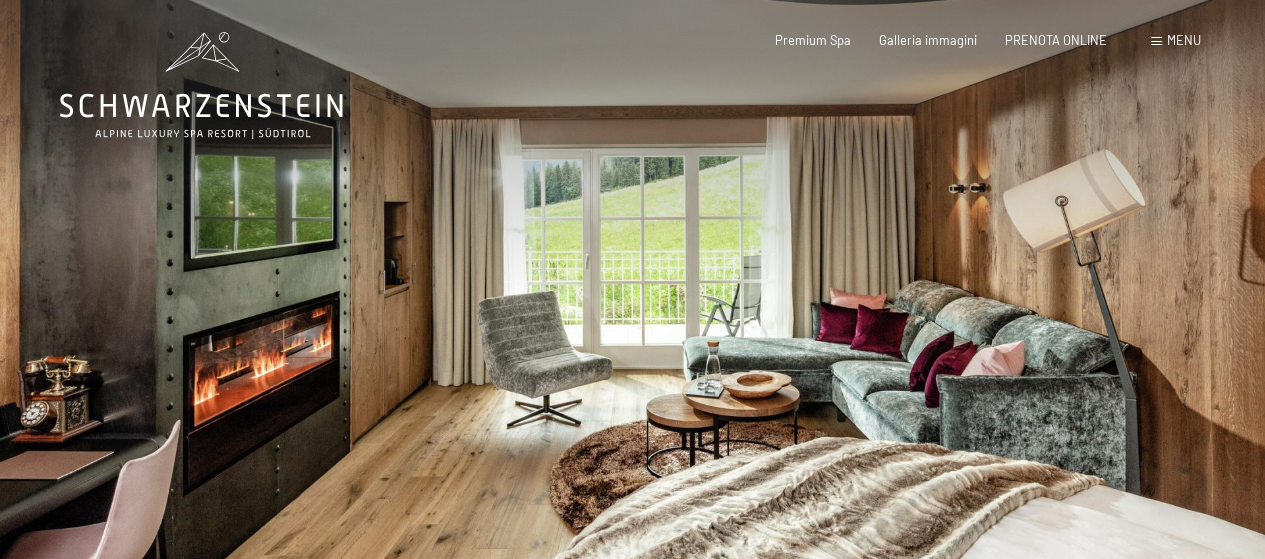 click at bounding box center [949, 325] 